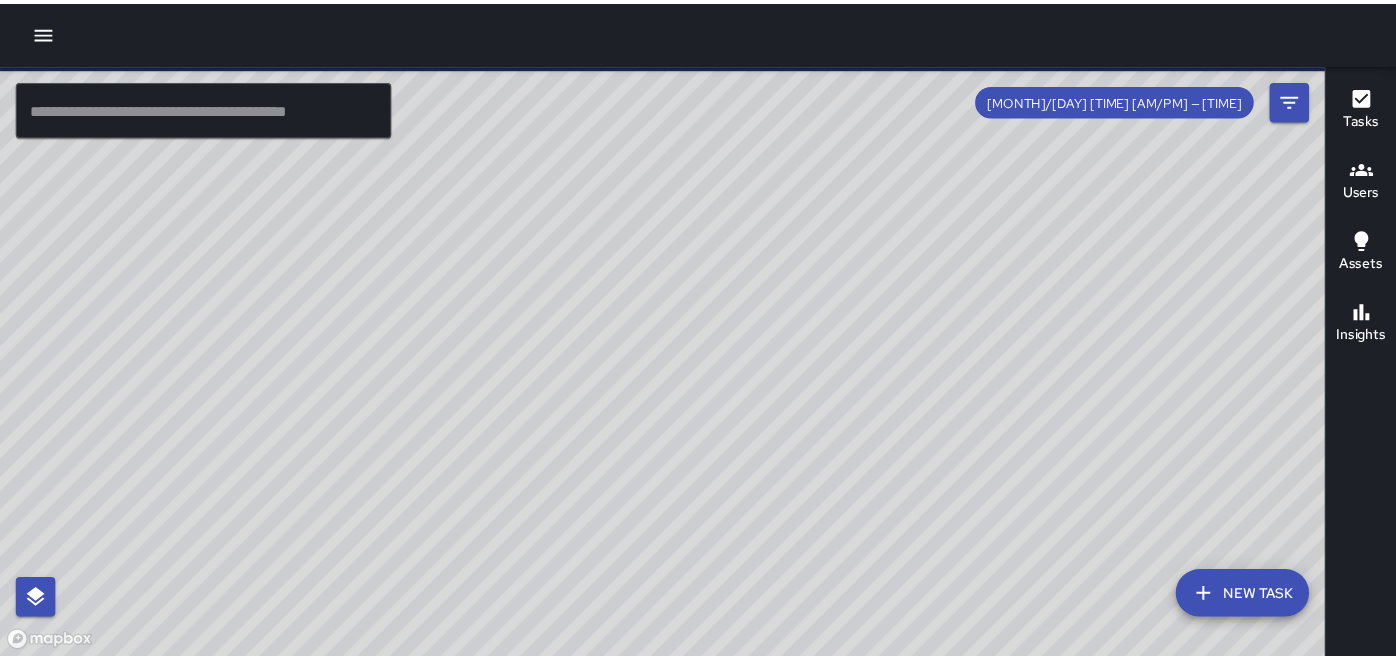 scroll, scrollTop: 0, scrollLeft: 0, axis: both 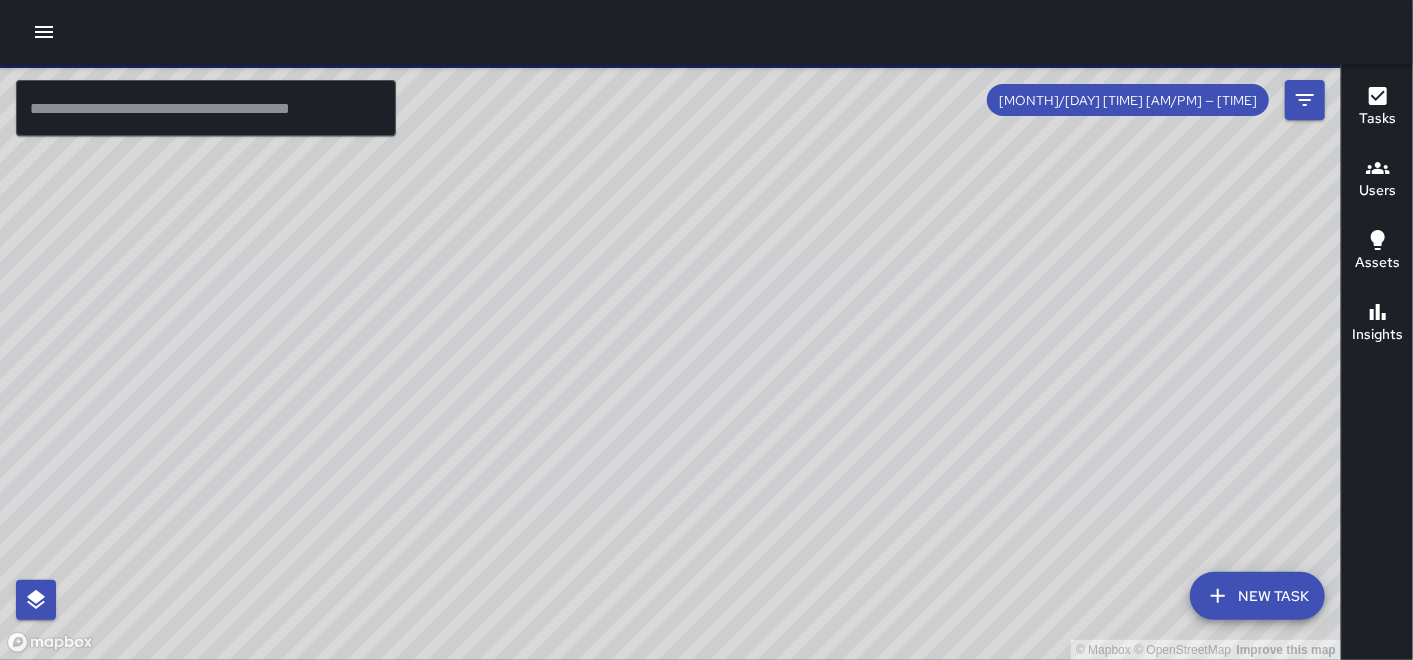 click at bounding box center [44, 32] 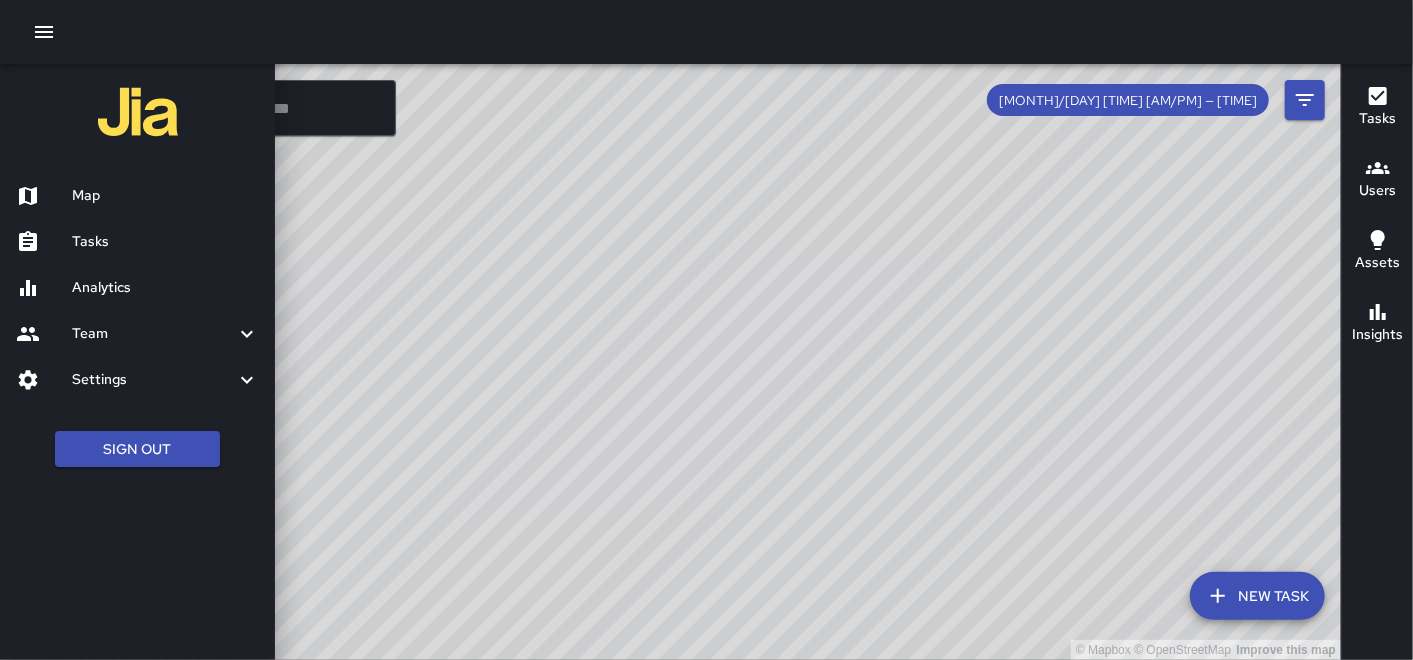 click on "Settings" at bounding box center (153, 334) 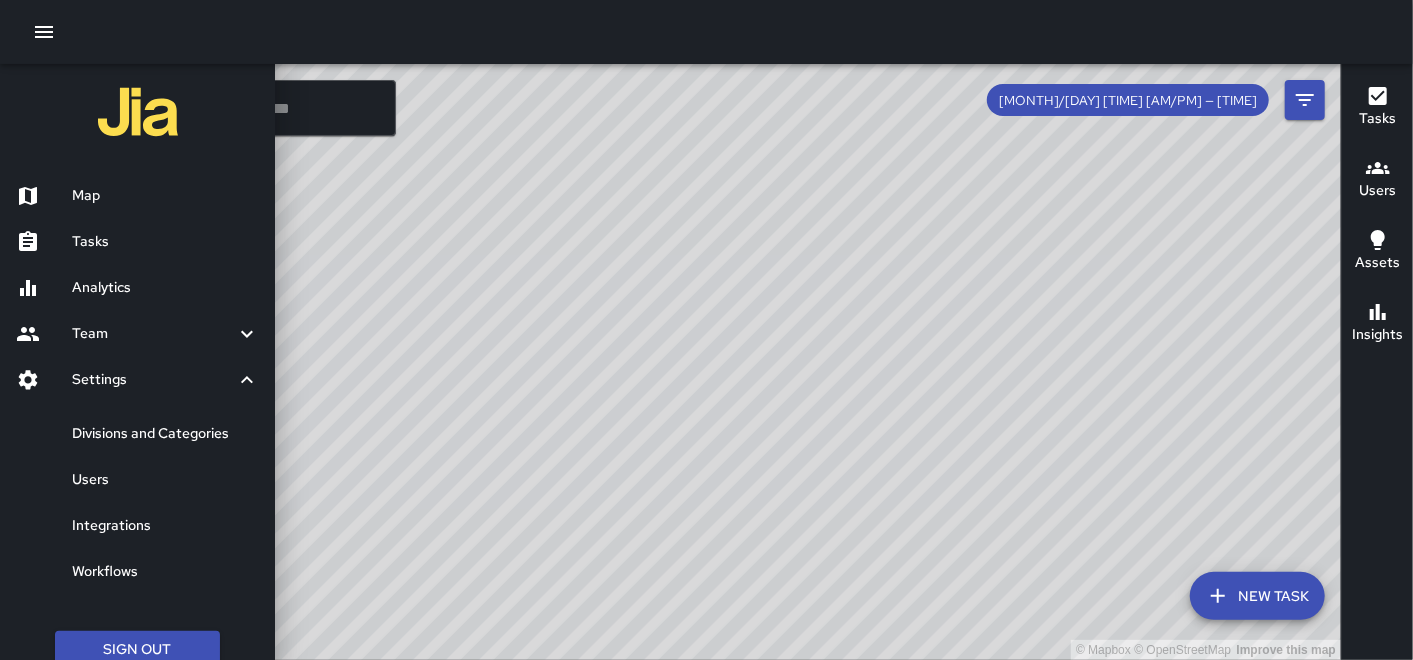 click on "Divisions and Categories" at bounding box center (165, 434) 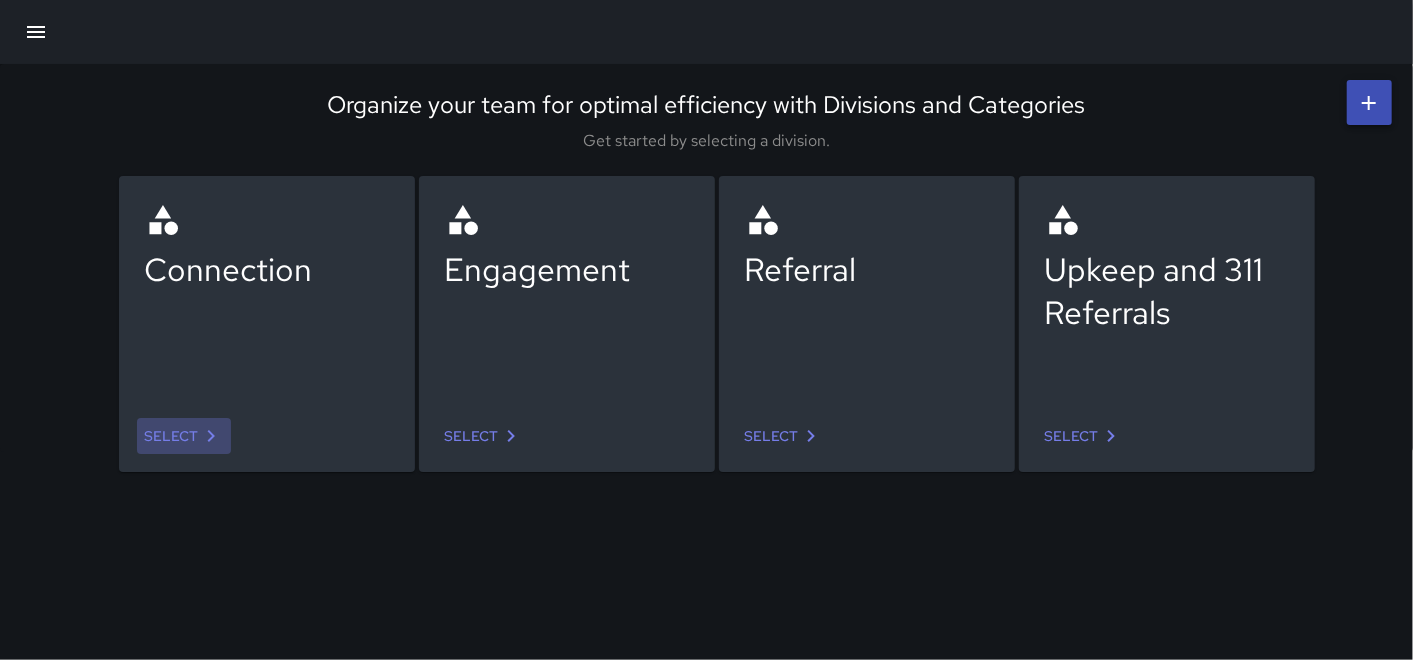 click on "Select" at bounding box center (184, 436) 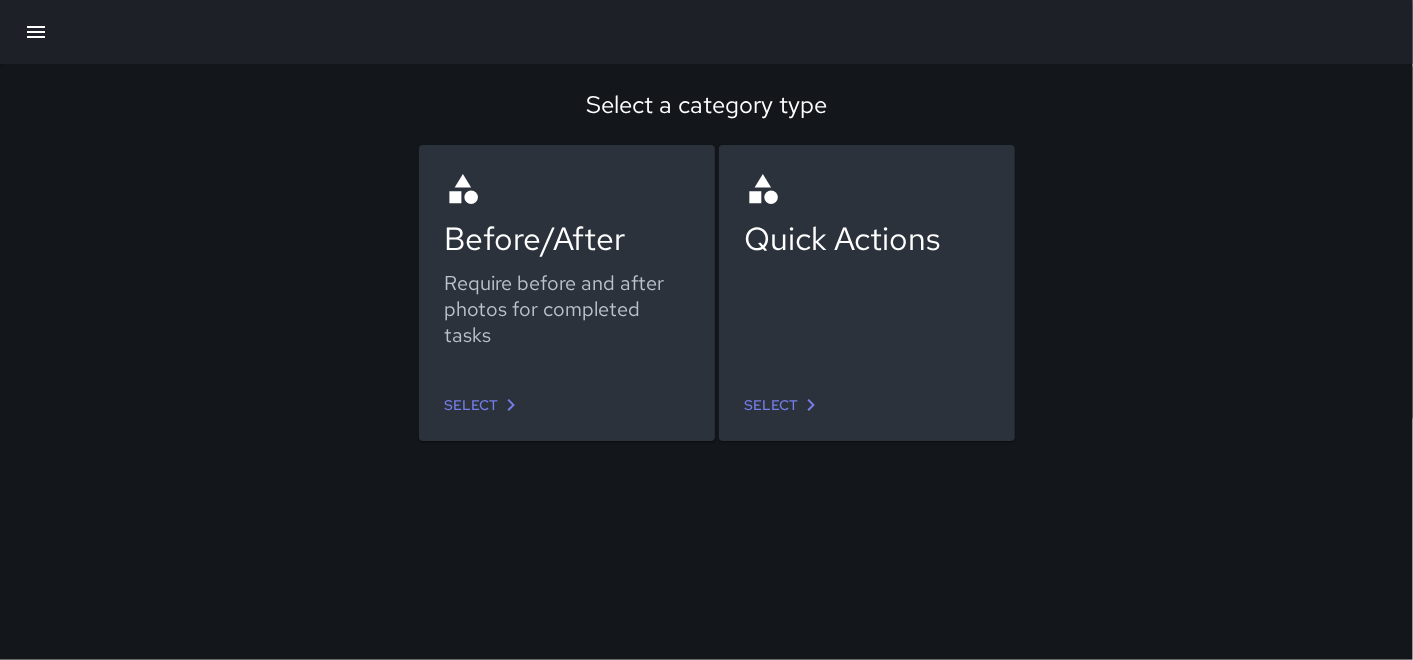 click at bounding box center [511, 405] 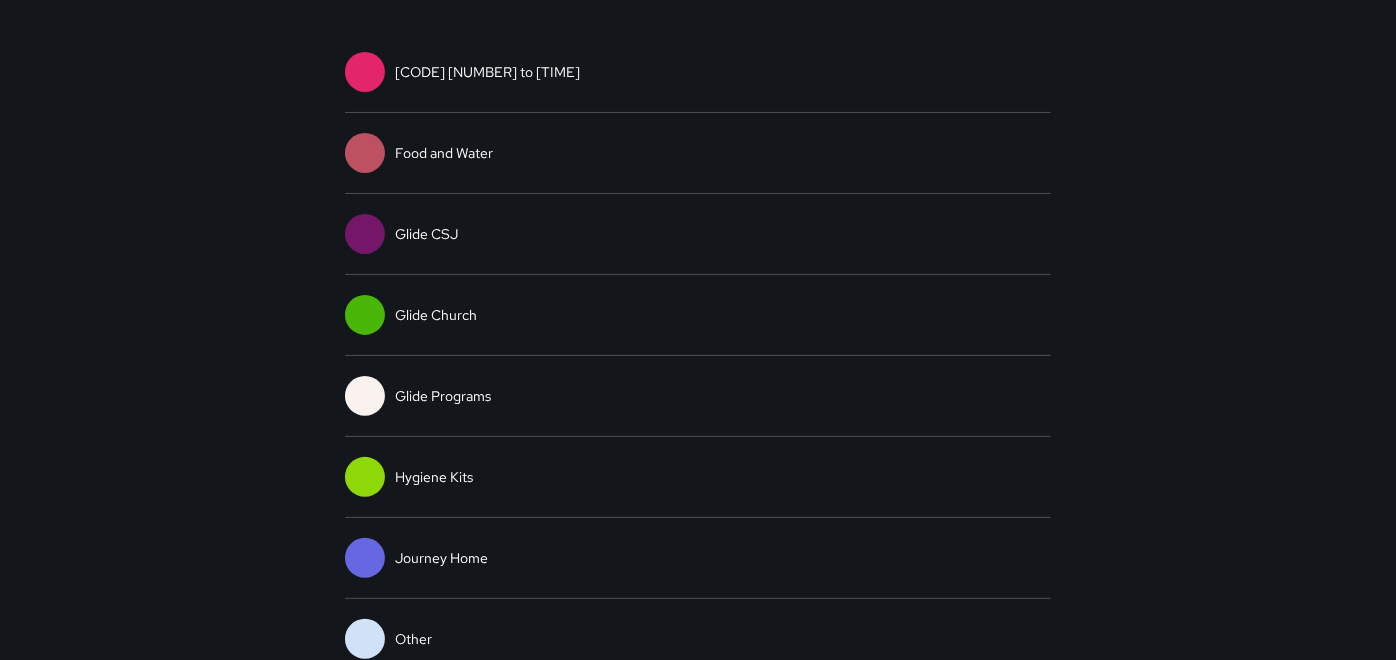 scroll, scrollTop: 222, scrollLeft: 0, axis: vertical 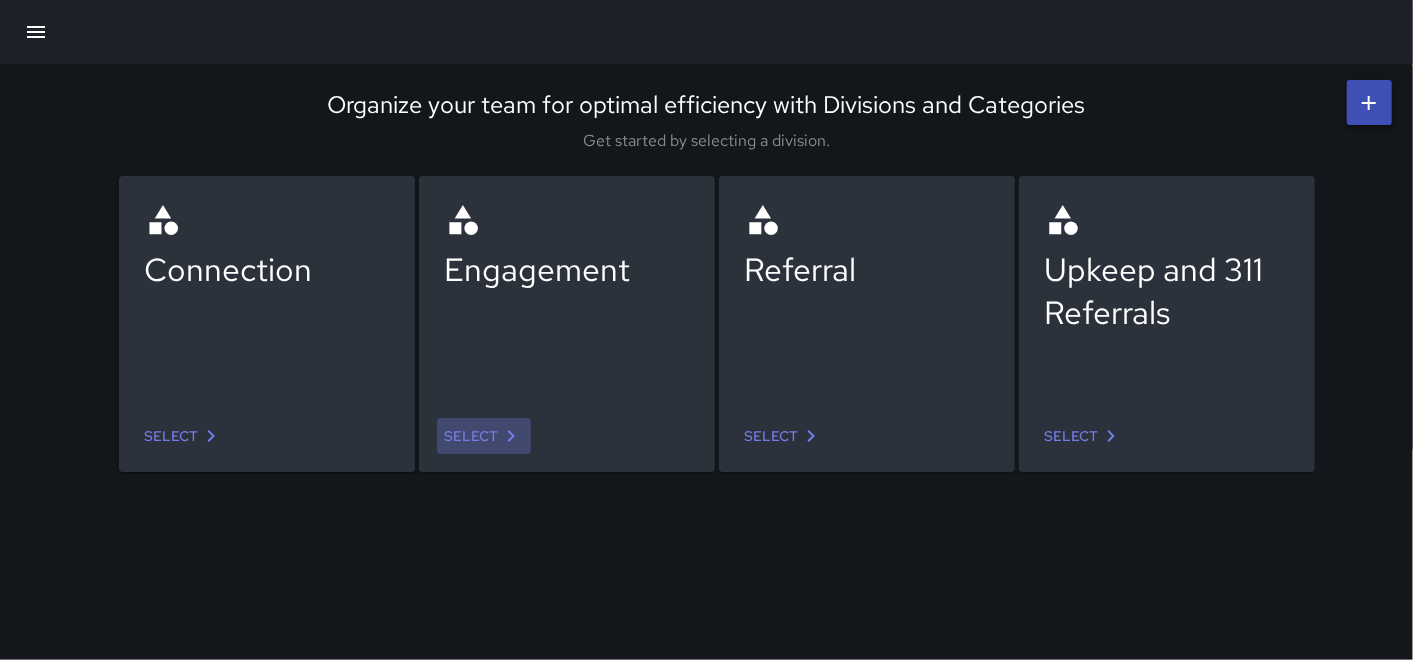 click on "Select" at bounding box center [484, 436] 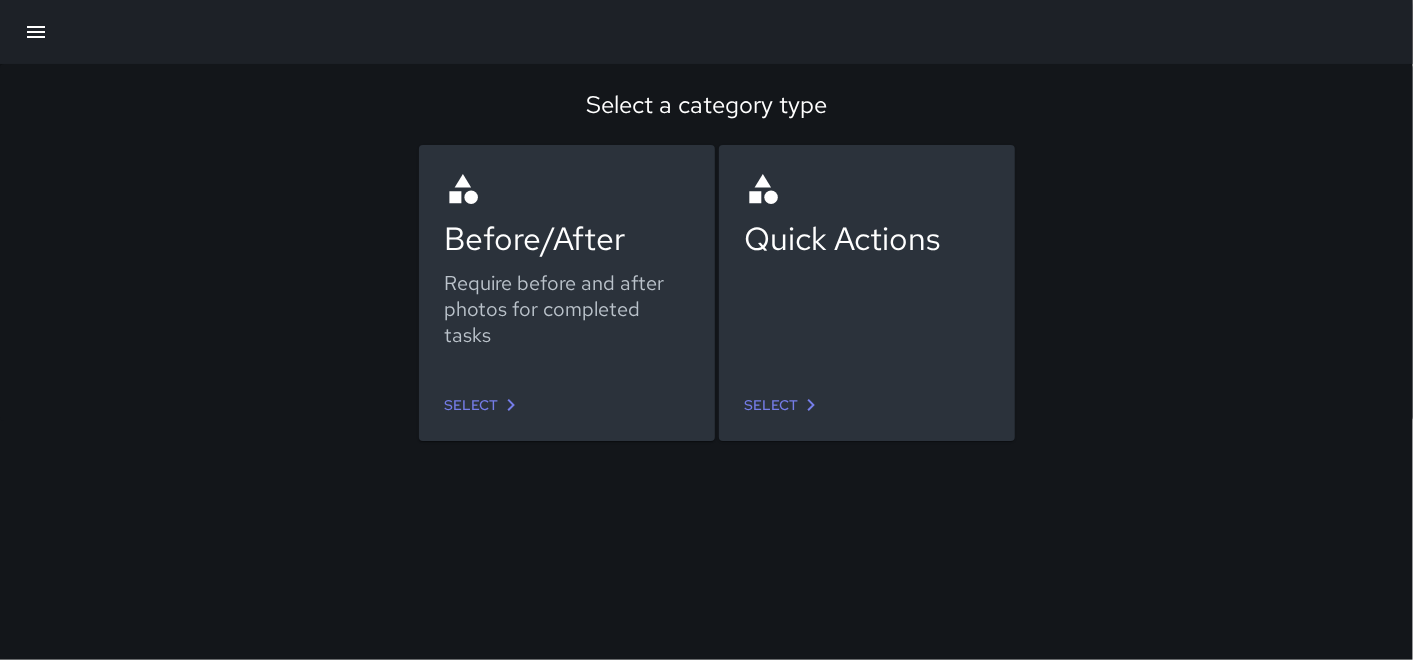 click on "Select" at bounding box center (784, 405) 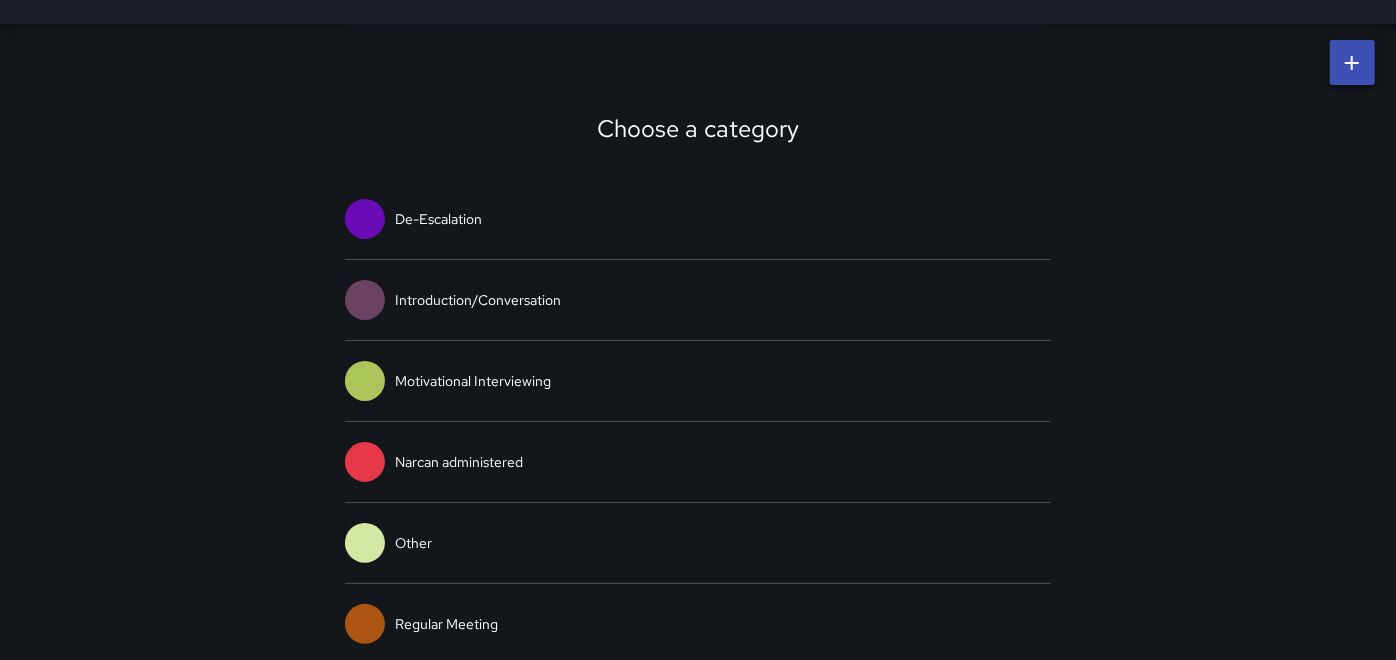 scroll, scrollTop: 44, scrollLeft: 0, axis: vertical 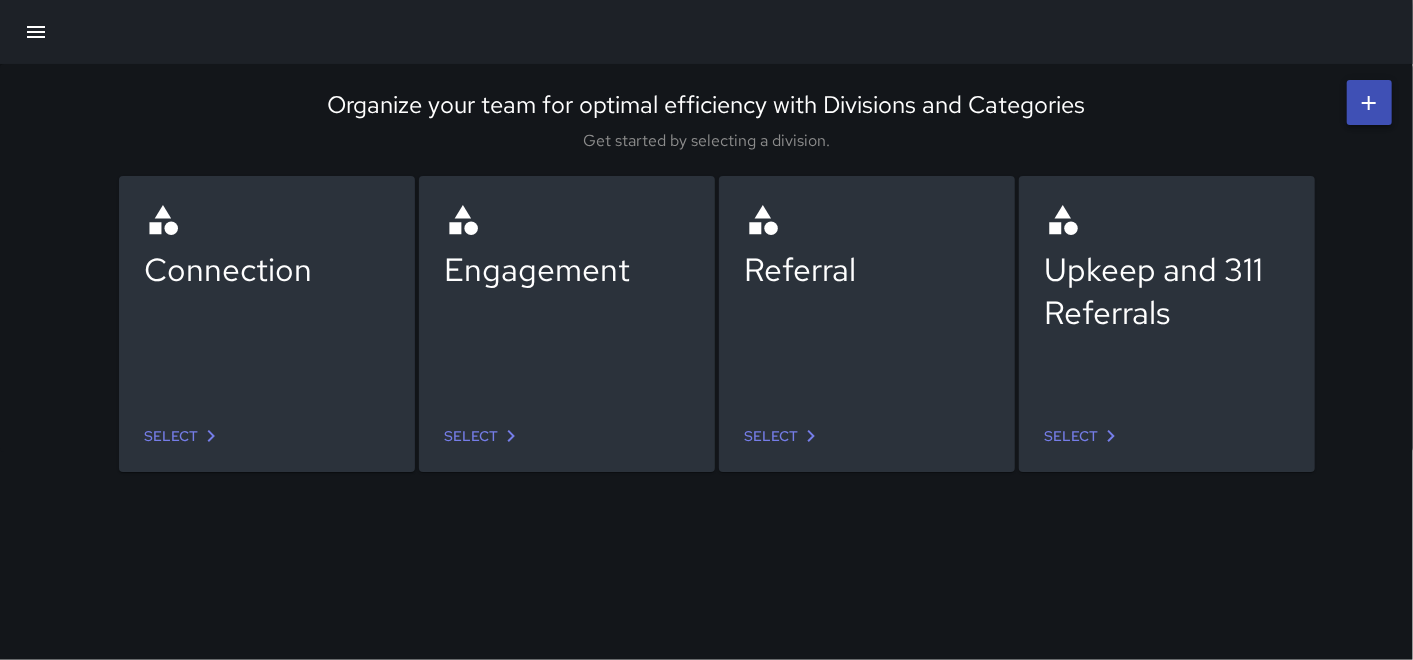 click on "Select" at bounding box center [784, 436] 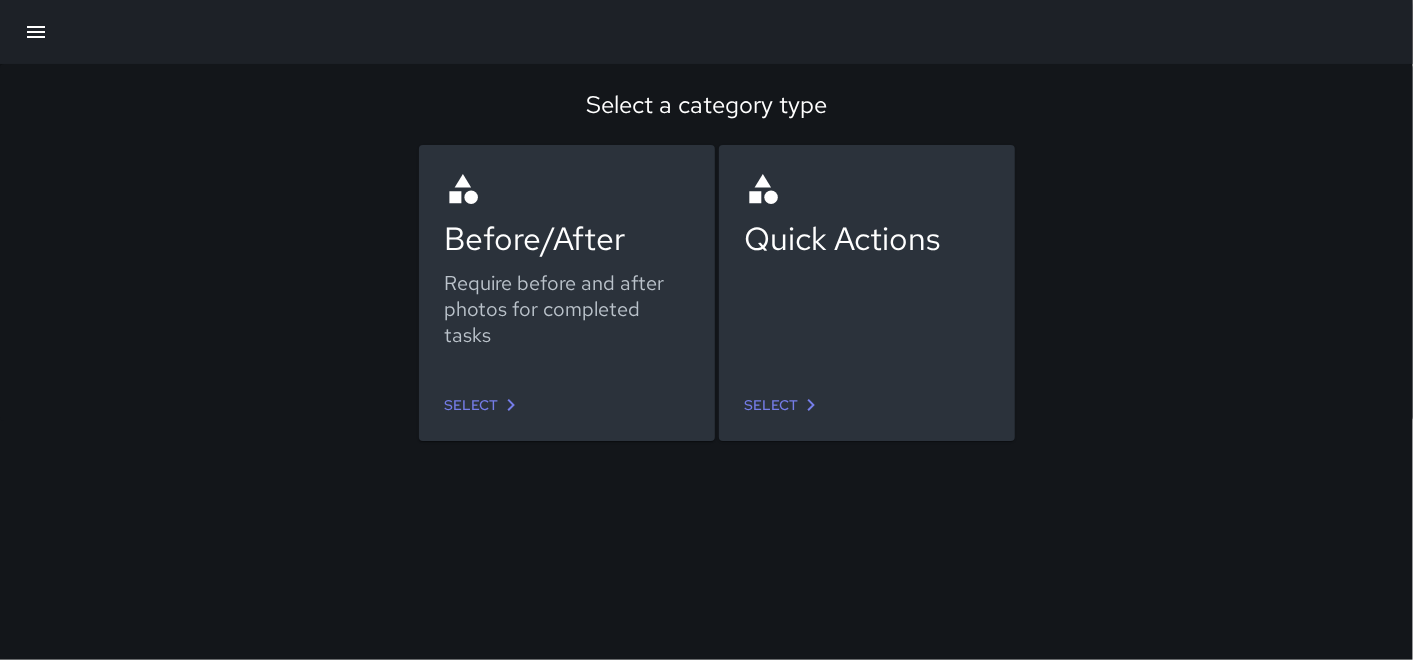 click on "Select" at bounding box center (784, 405) 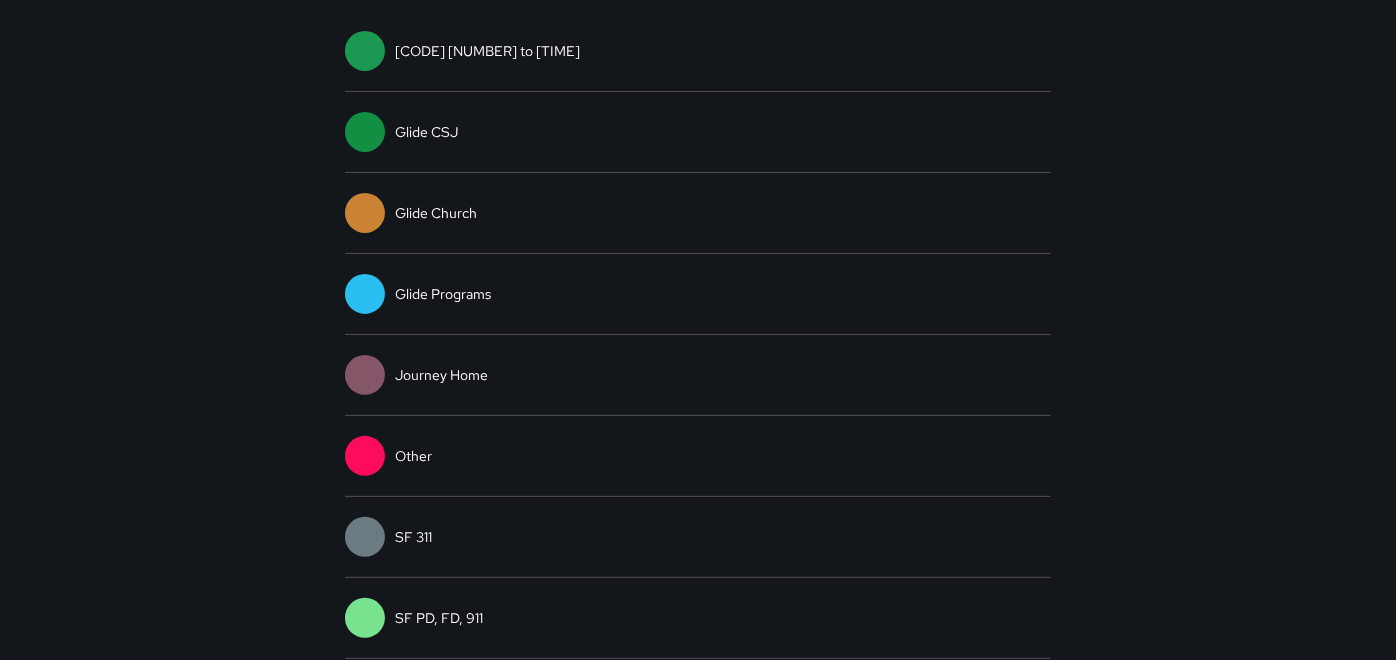 scroll, scrollTop: 209, scrollLeft: 0, axis: vertical 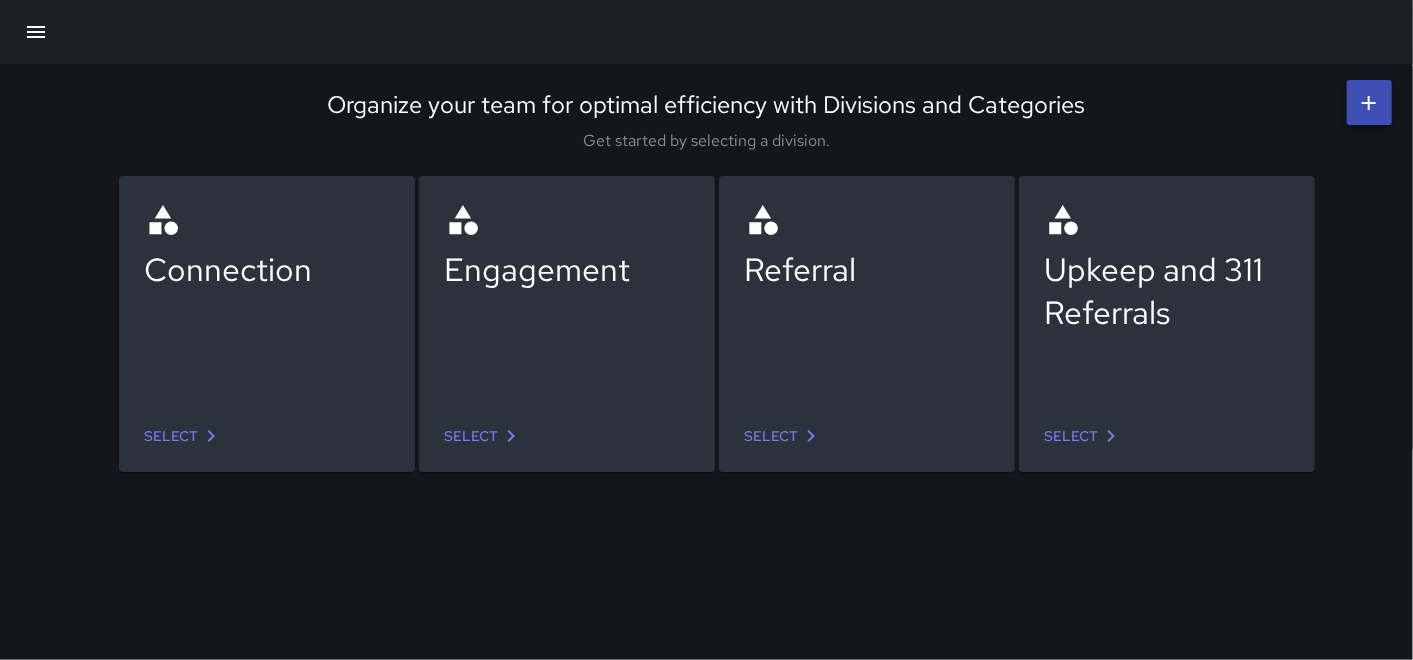click on "Select" at bounding box center [1084, 436] 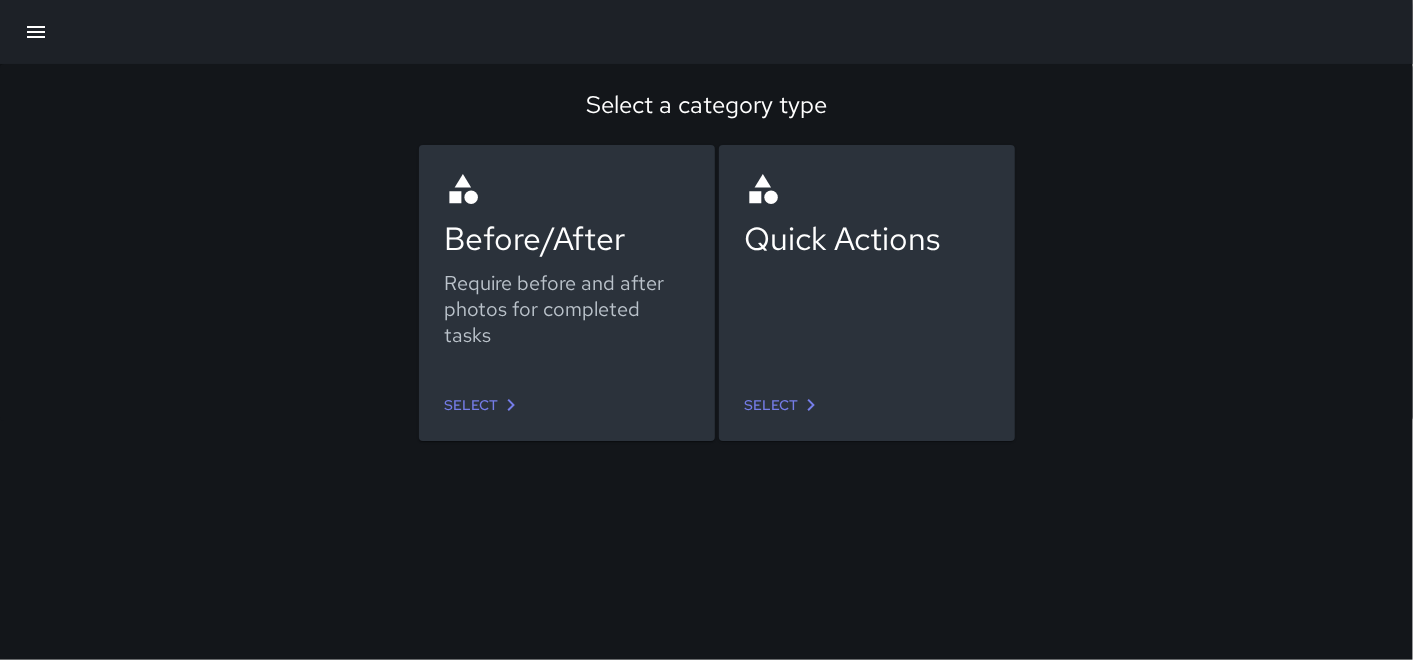 click on "Select" at bounding box center (784, 405) 